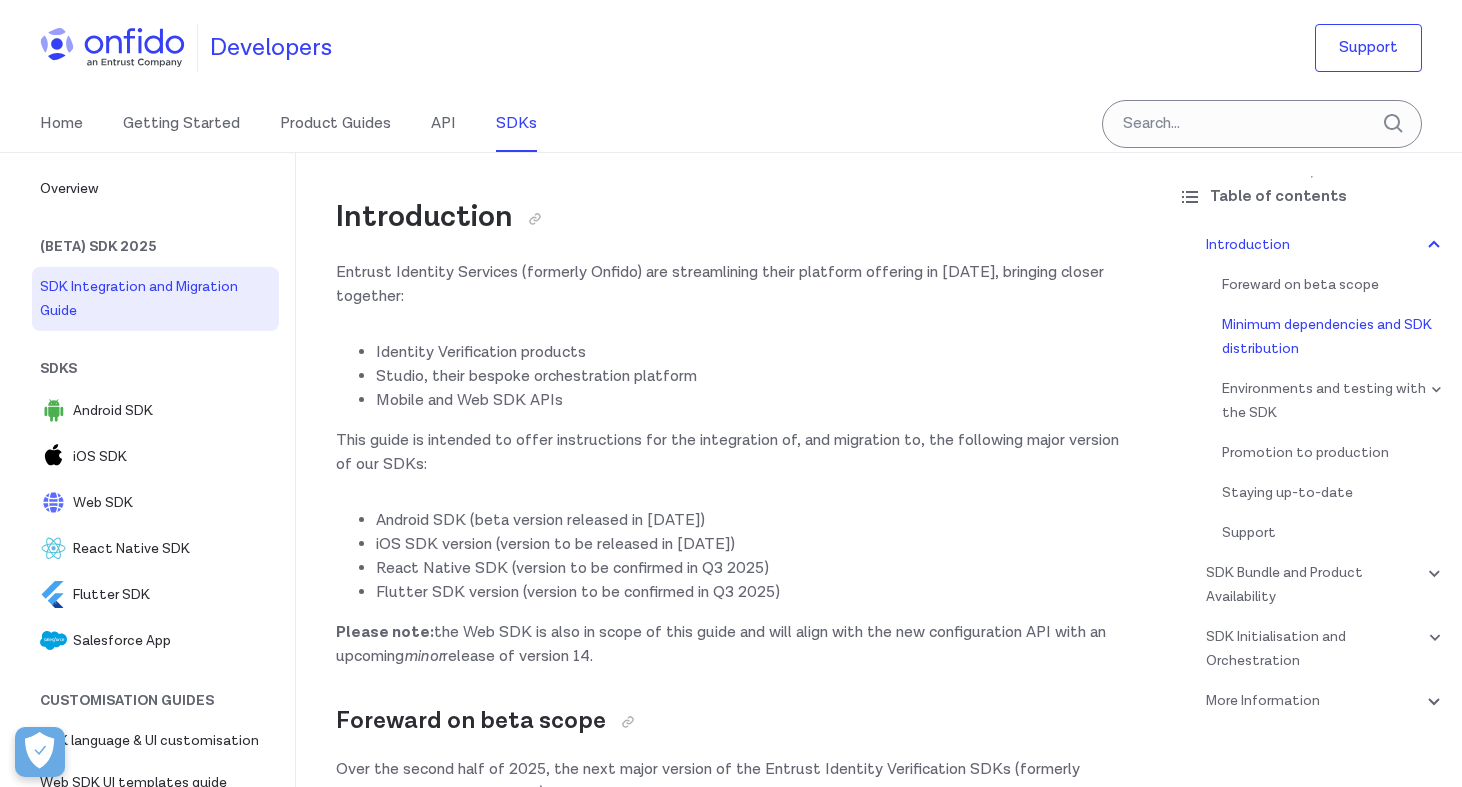 scroll, scrollTop: 1755, scrollLeft: 0, axis: vertical 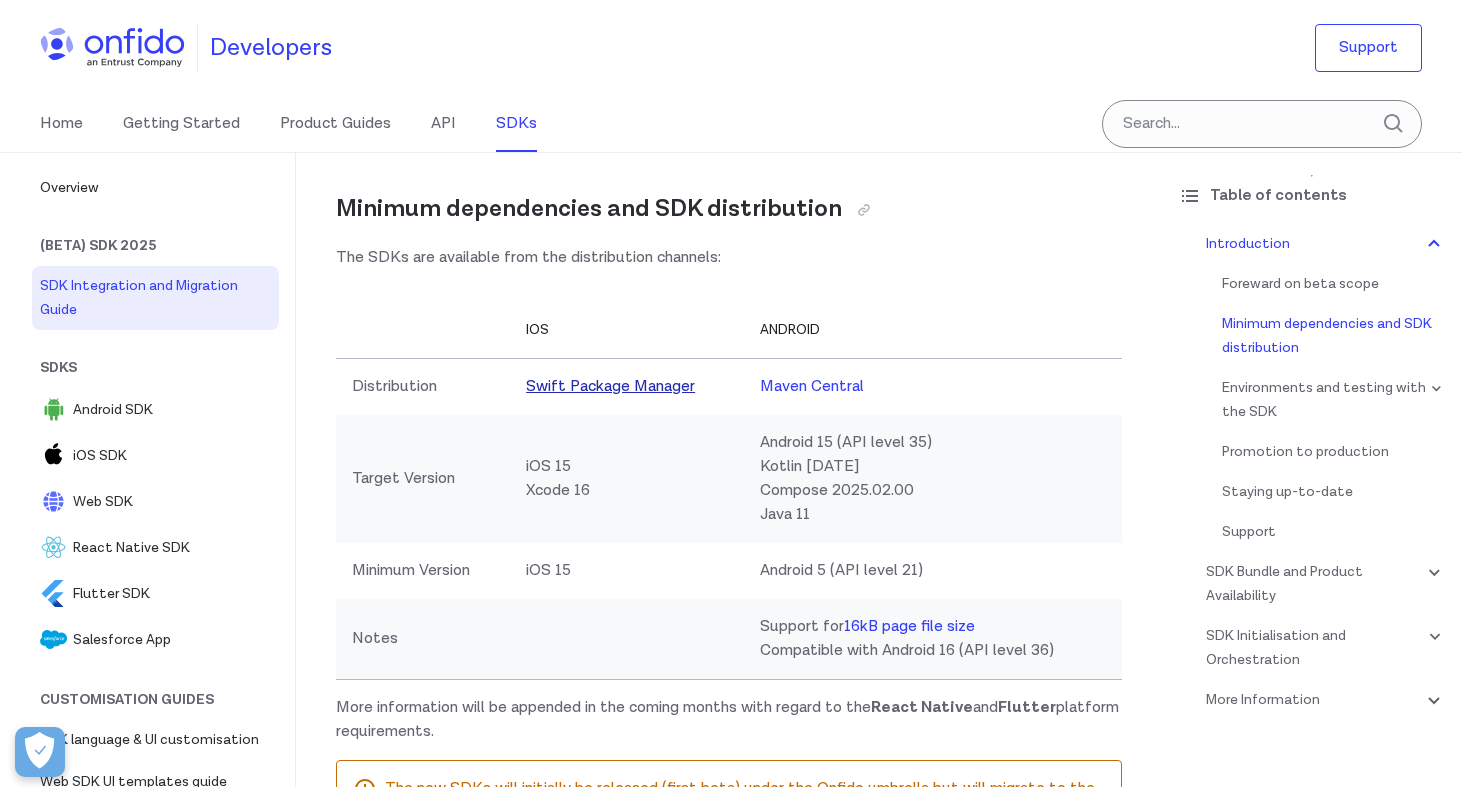 click on "Swift Package Manager" at bounding box center (610, 386) 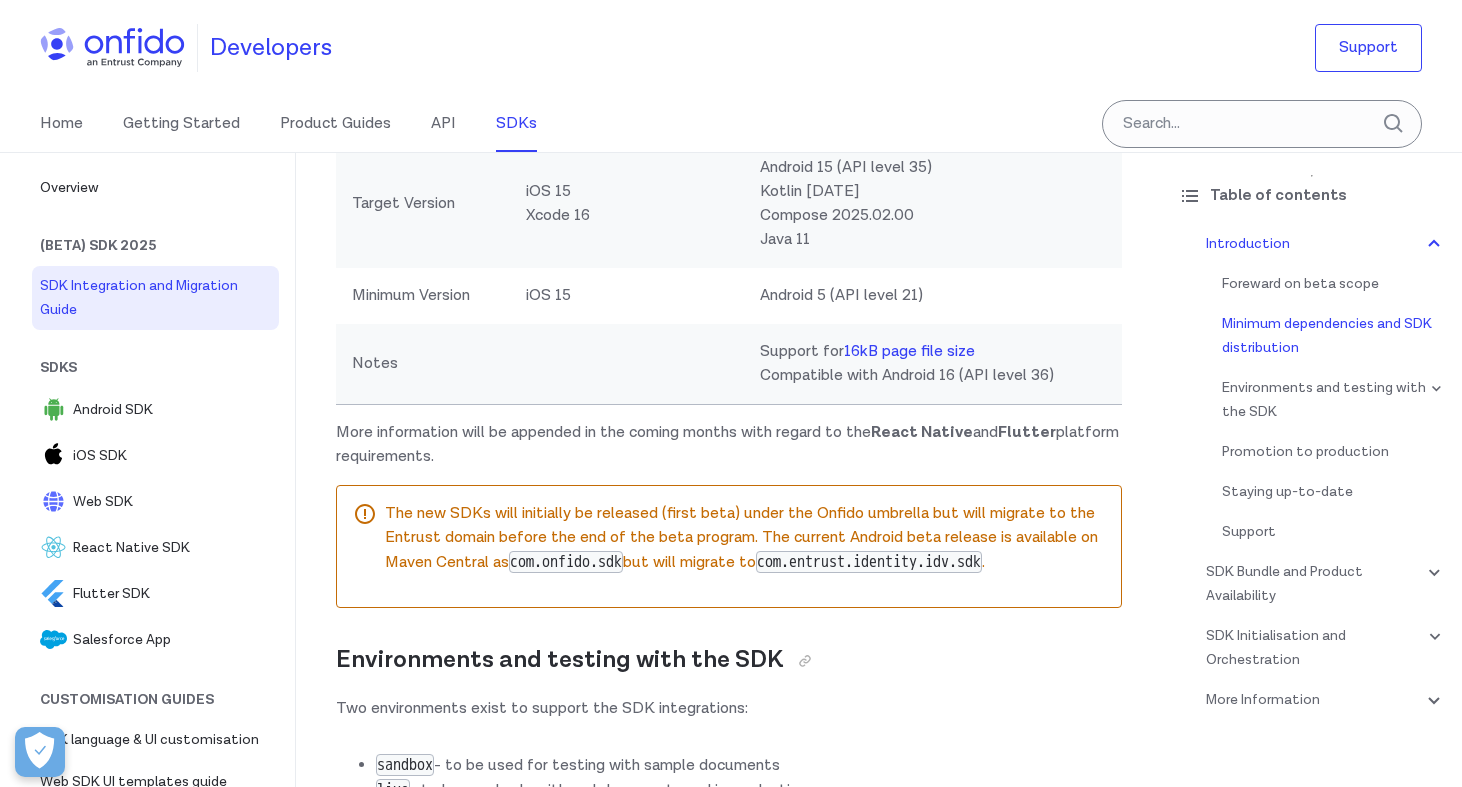 scroll, scrollTop: 1428, scrollLeft: 0, axis: vertical 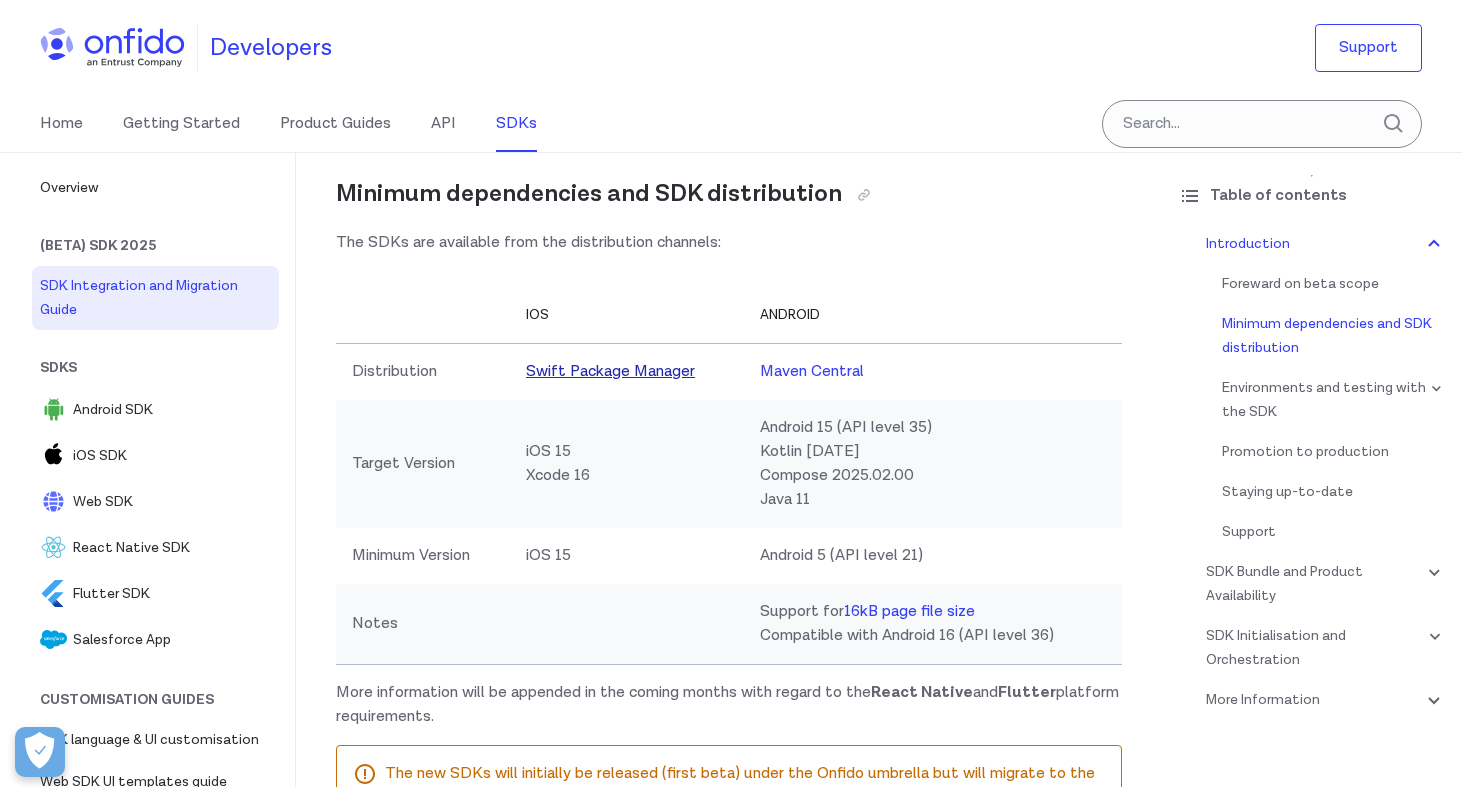 click on "Swift Package Manager" at bounding box center [610, 371] 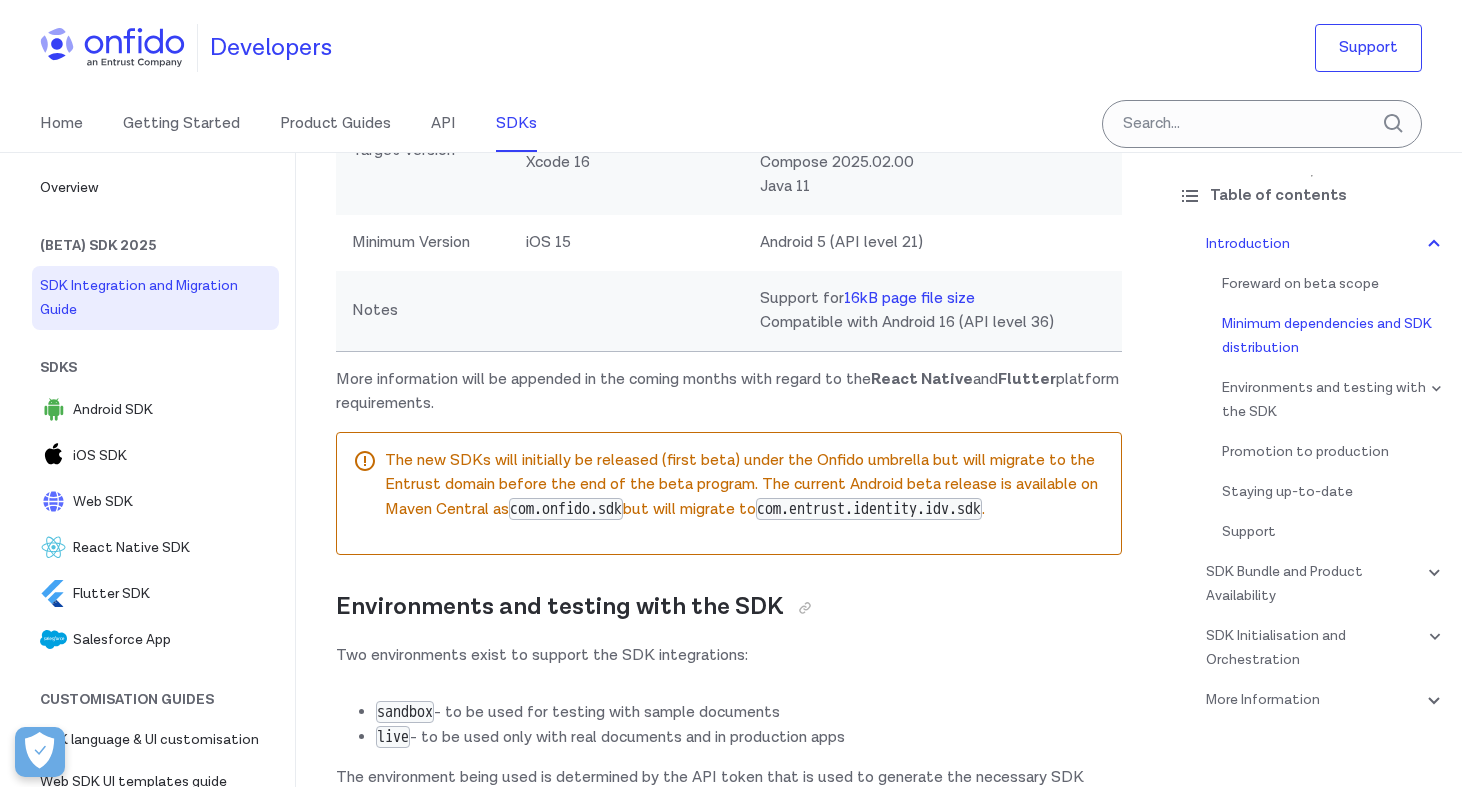 scroll, scrollTop: 1466, scrollLeft: 0, axis: vertical 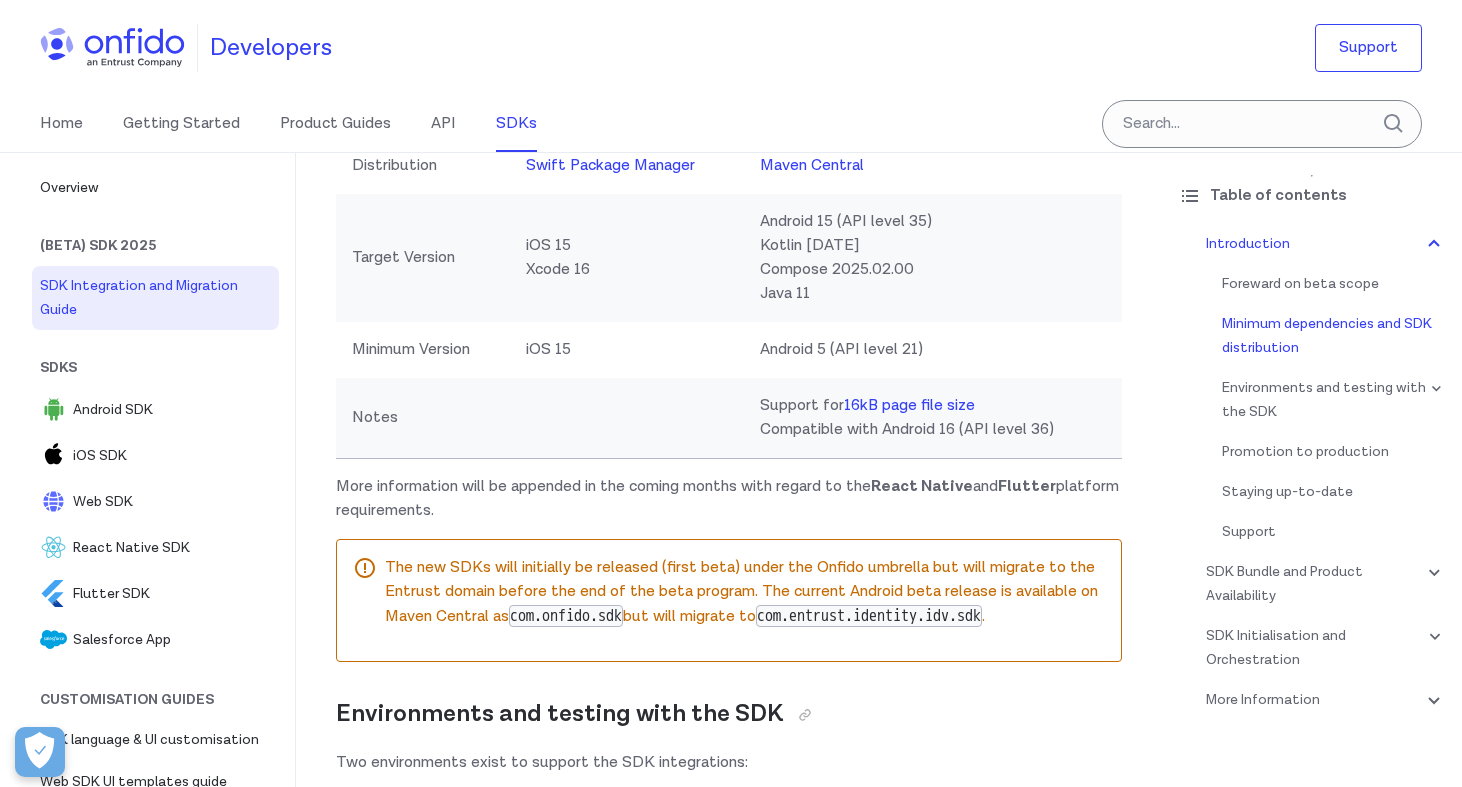 click on "React Native" at bounding box center [922, 486] 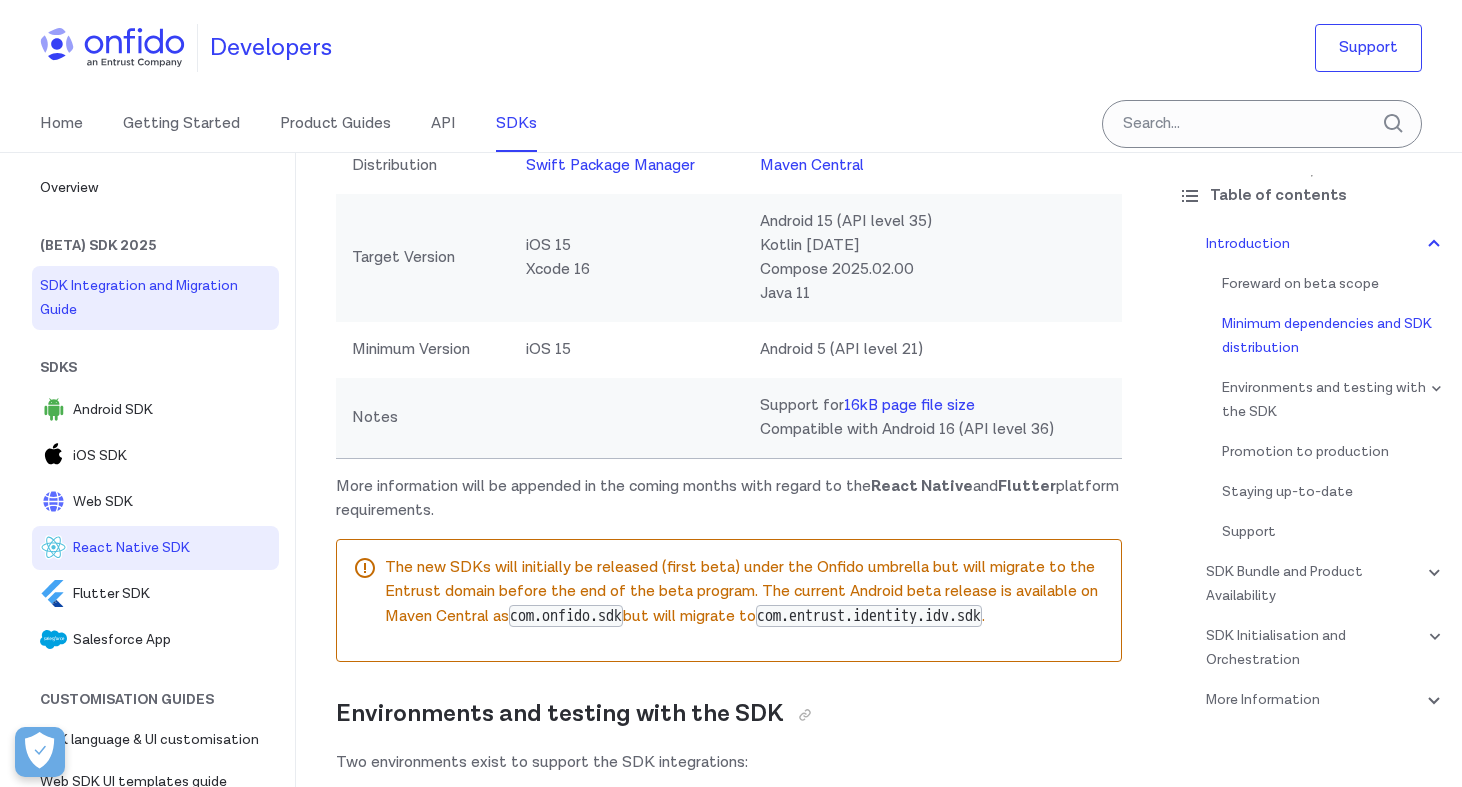 drag, startPoint x: 123, startPoint y: 545, endPoint x: 123, endPoint y: 560, distance: 15 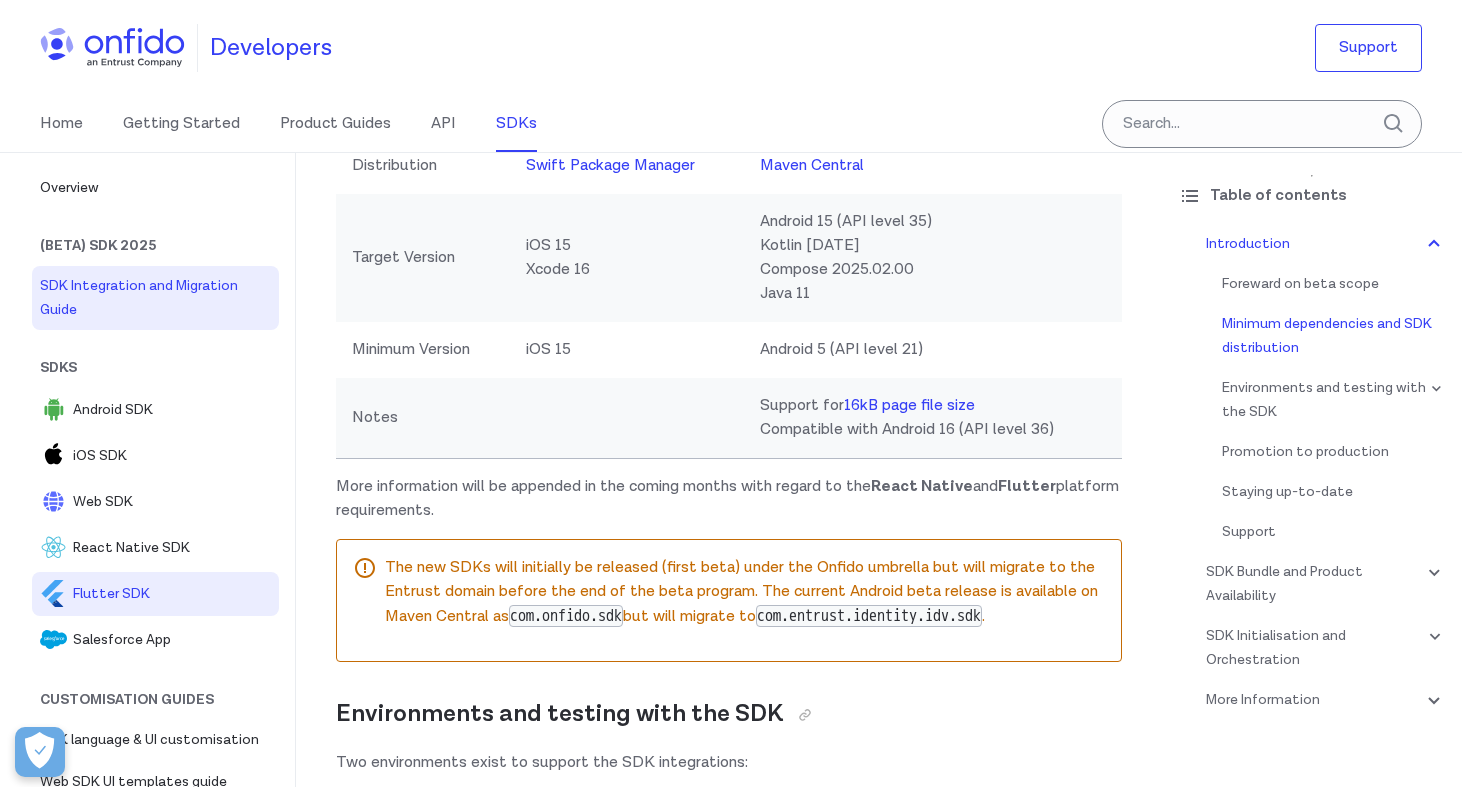 click on "Flutter SDK" at bounding box center [172, 594] 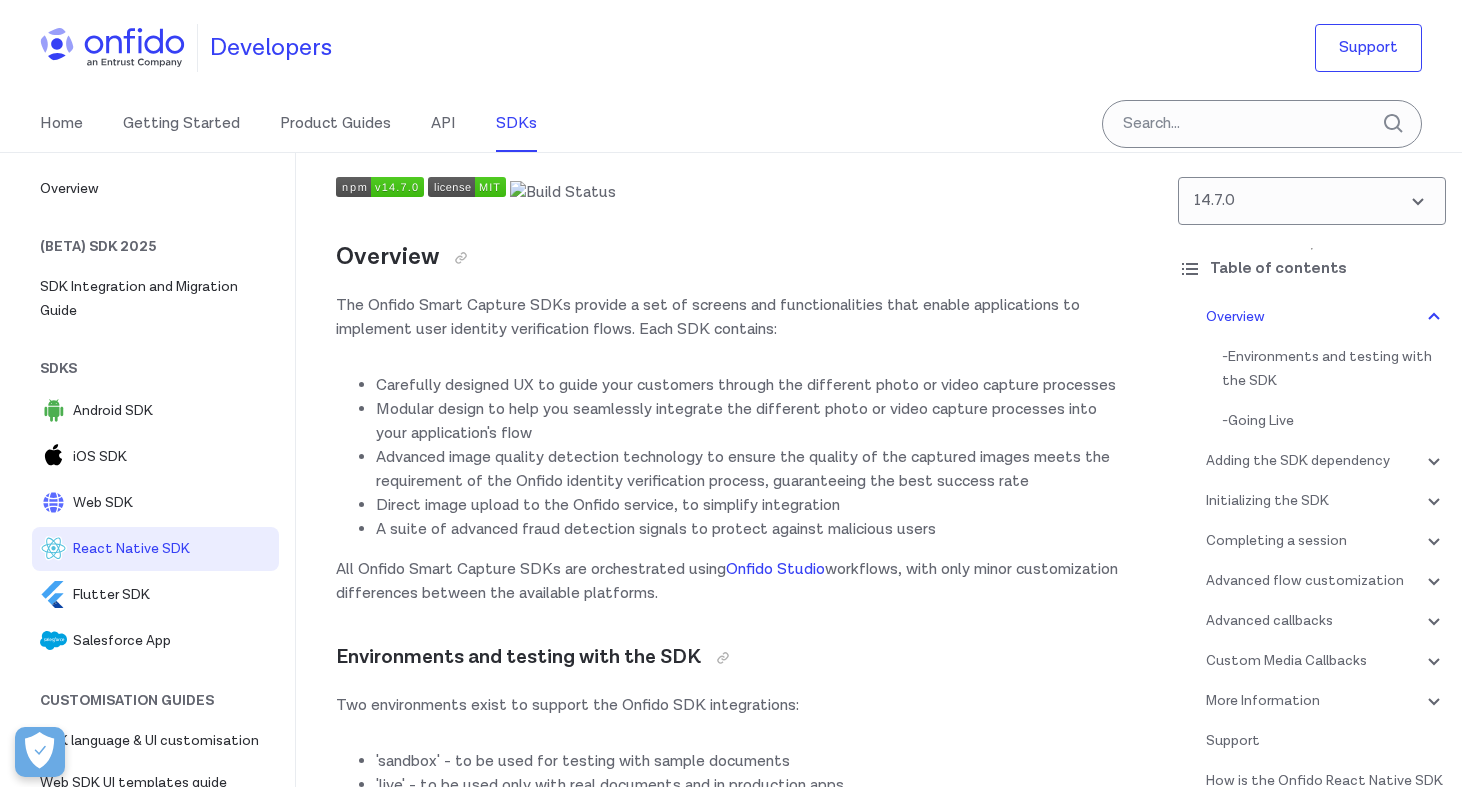 scroll, scrollTop: 354, scrollLeft: 0, axis: vertical 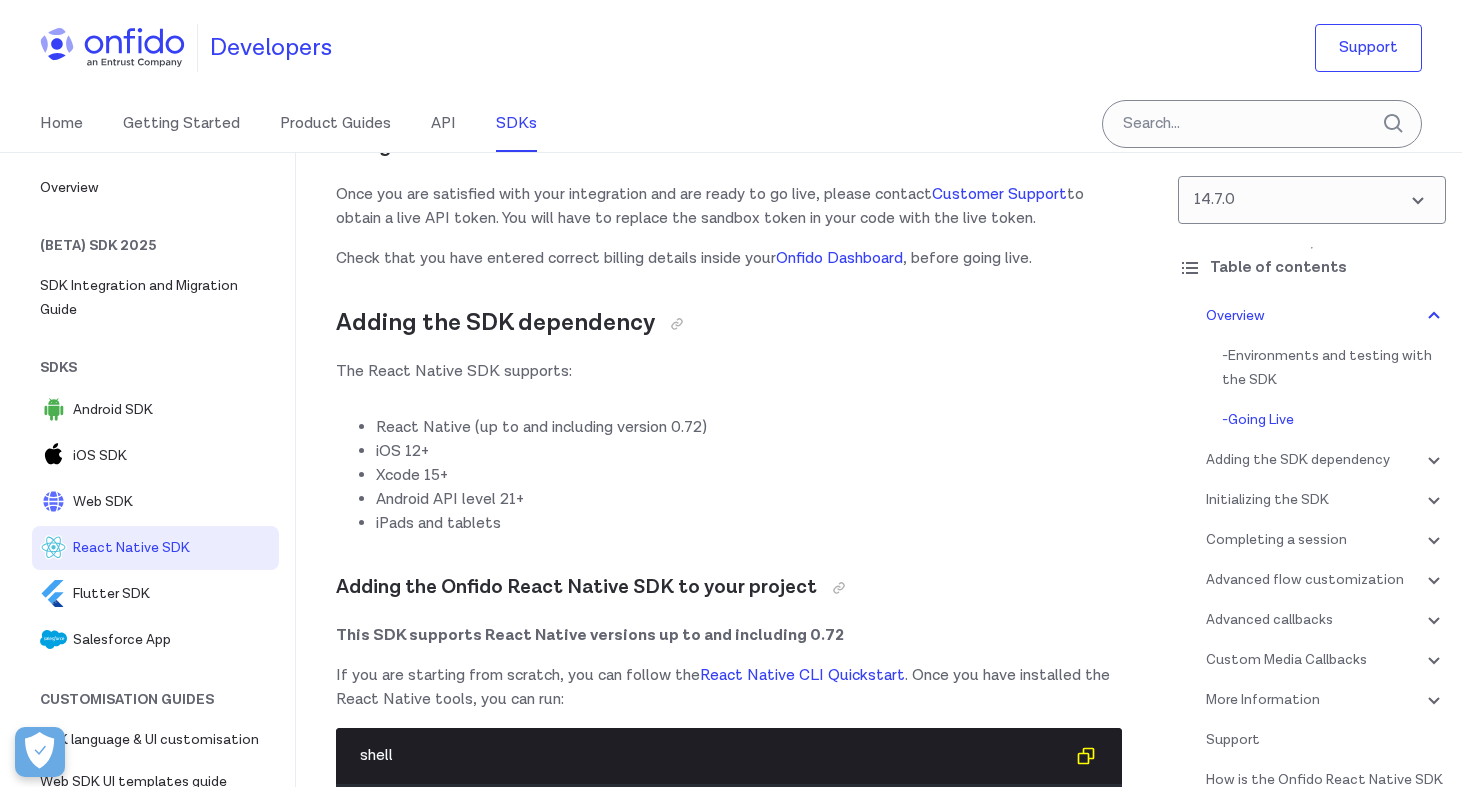 click on "The React Native SDK supports:" at bounding box center [729, 372] 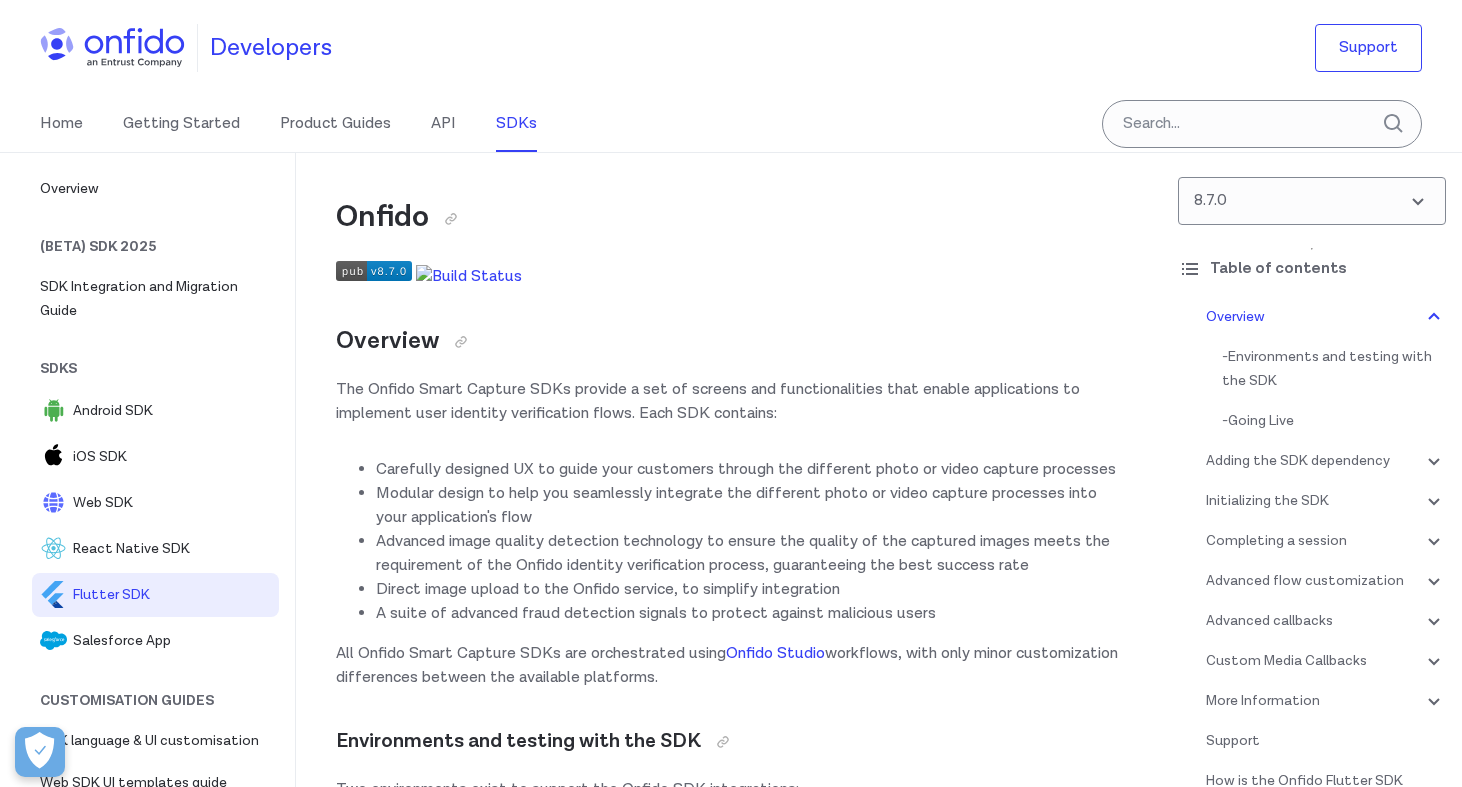 scroll, scrollTop: 0, scrollLeft: 0, axis: both 